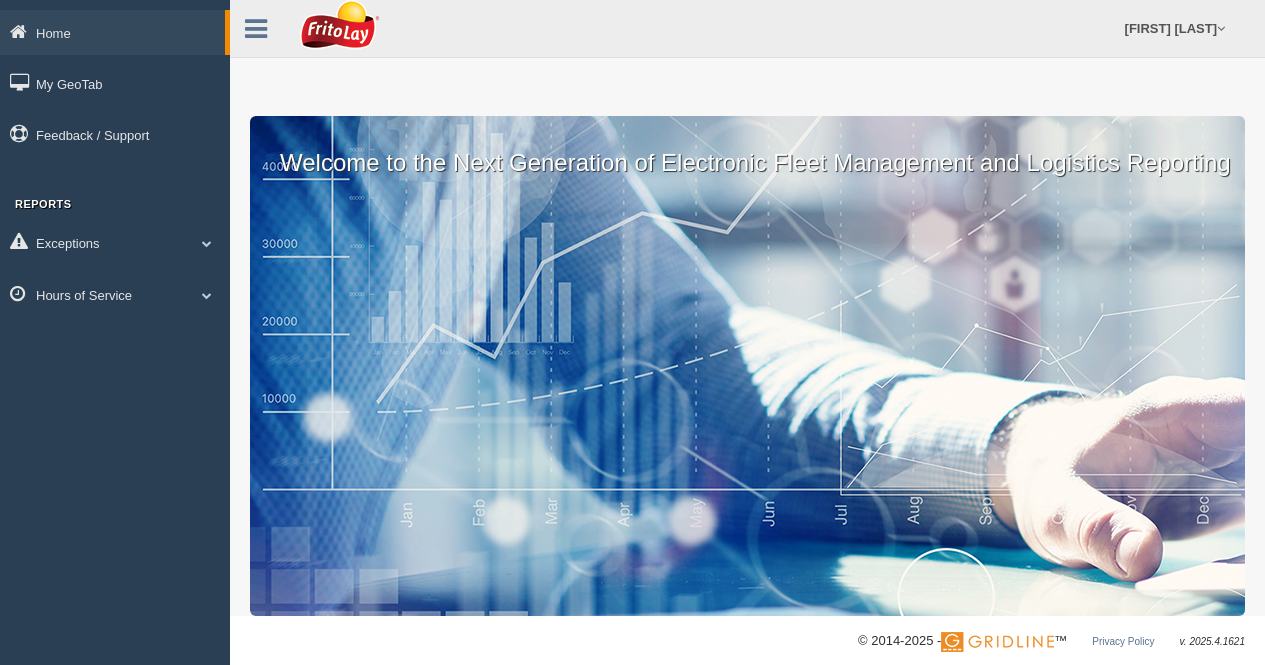 scroll, scrollTop: 0, scrollLeft: 0, axis: both 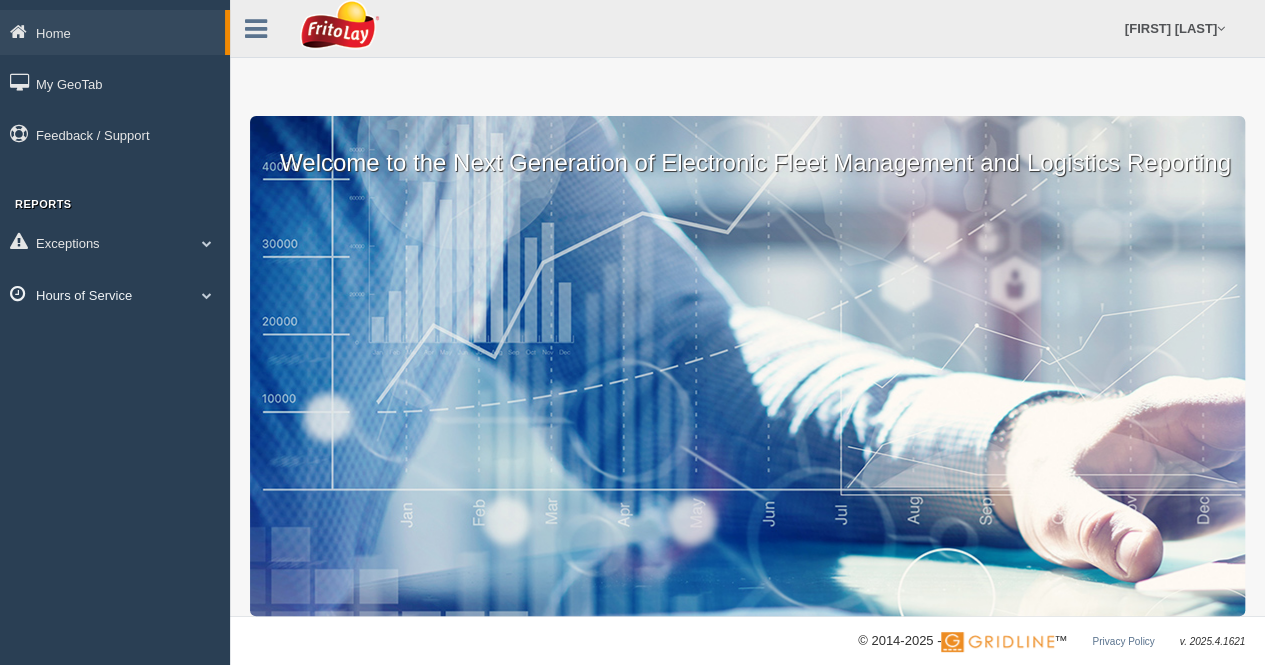 click on "Hours of Service" at bounding box center (115, 294) 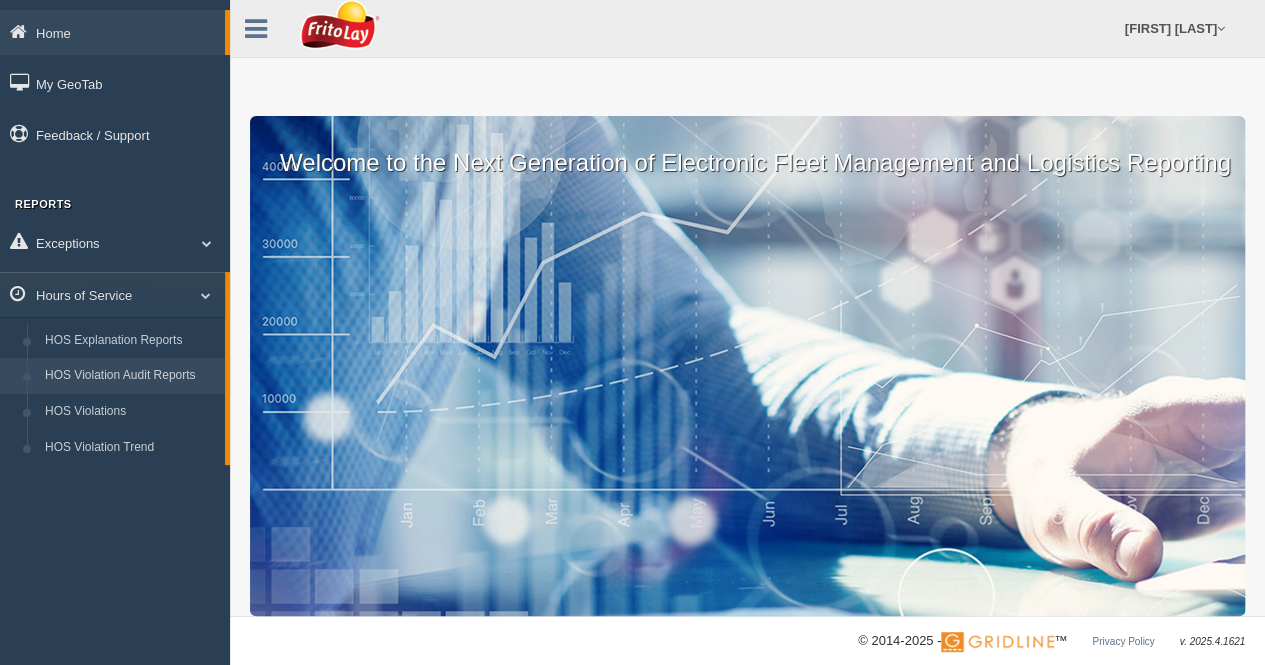 click on "HOS Violation Audit Reports" at bounding box center (130, 376) 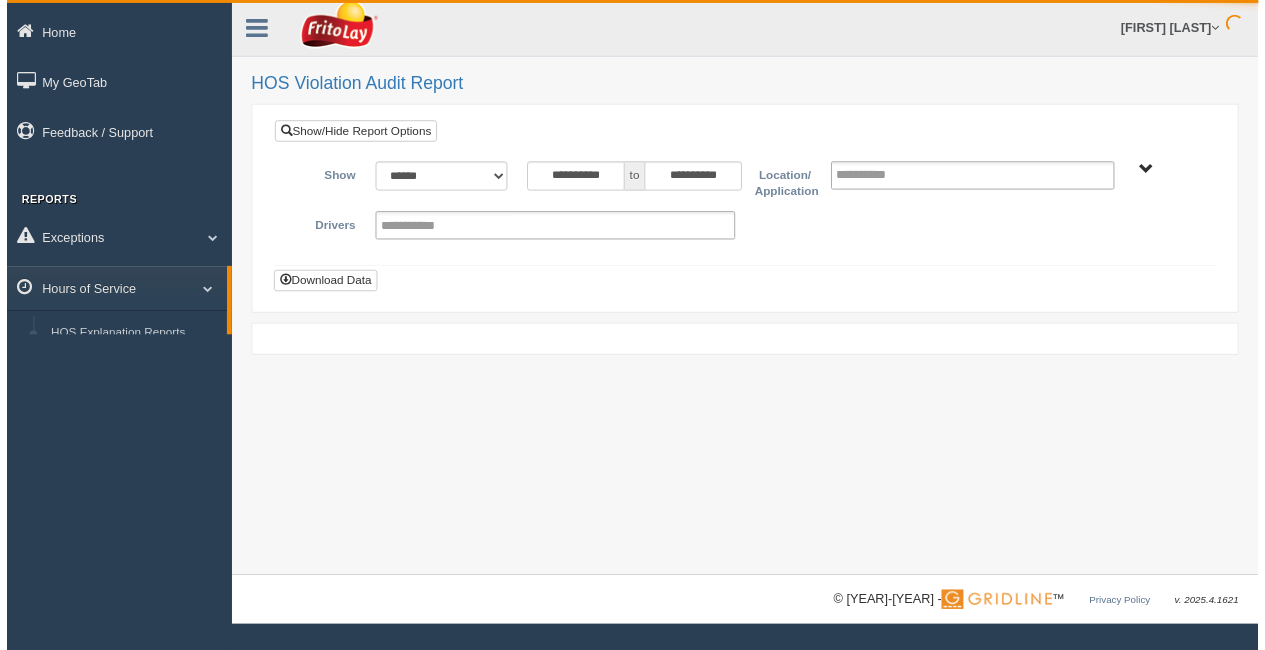 scroll, scrollTop: 0, scrollLeft: 0, axis: both 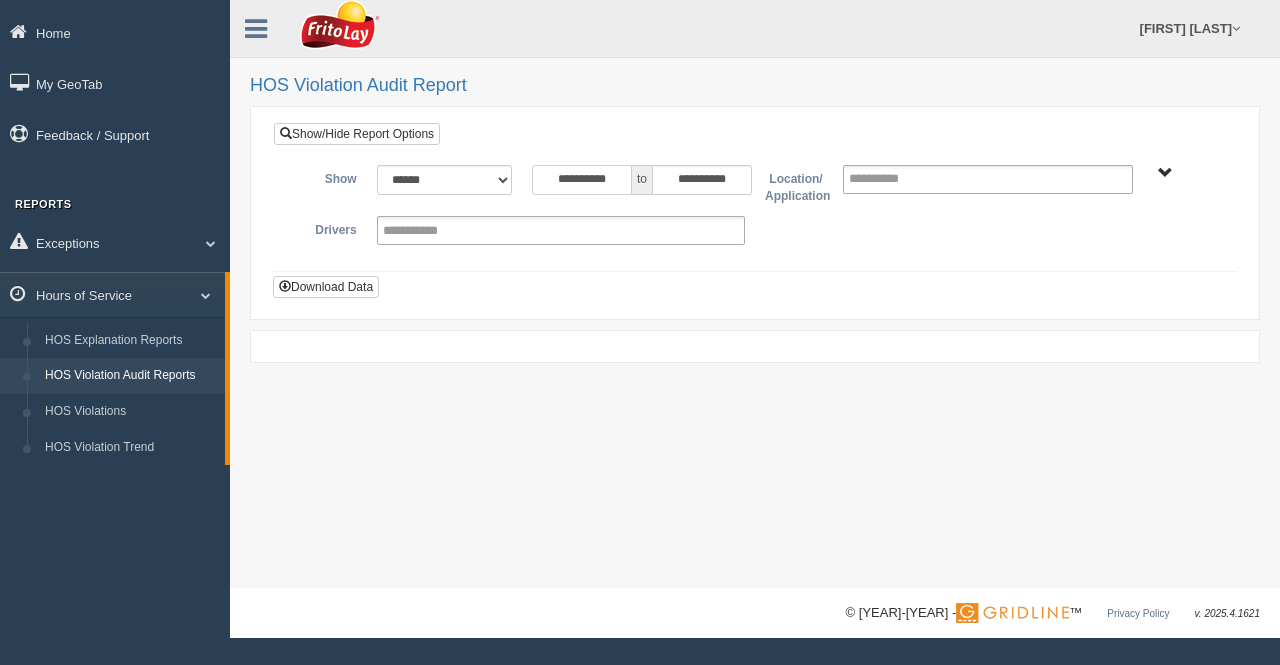 click on "**********" at bounding box center (582, 180) 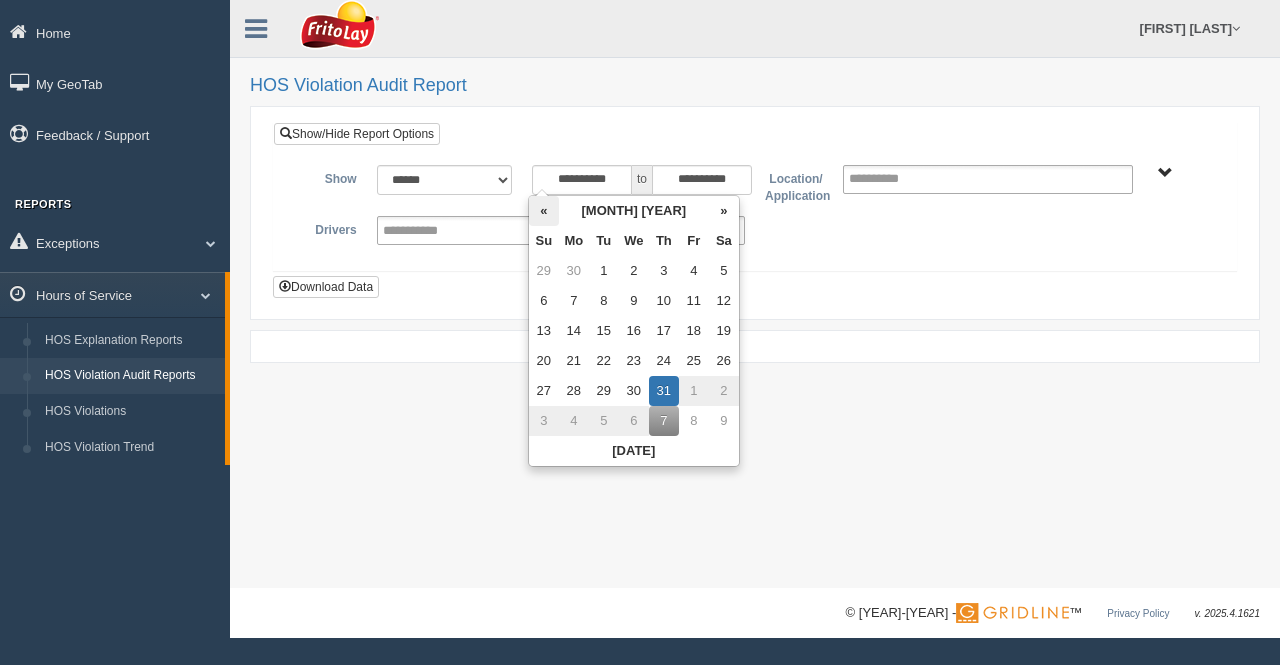 click on "«" at bounding box center (544, 211) 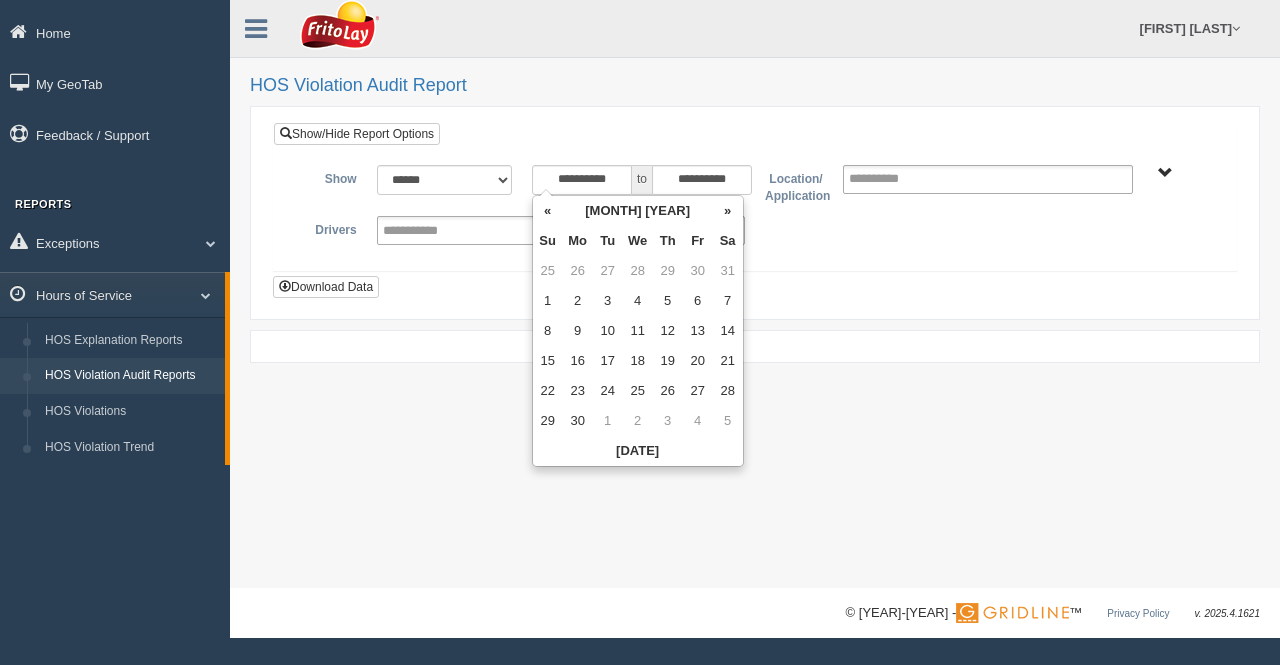 click on "«" at bounding box center (548, 211) 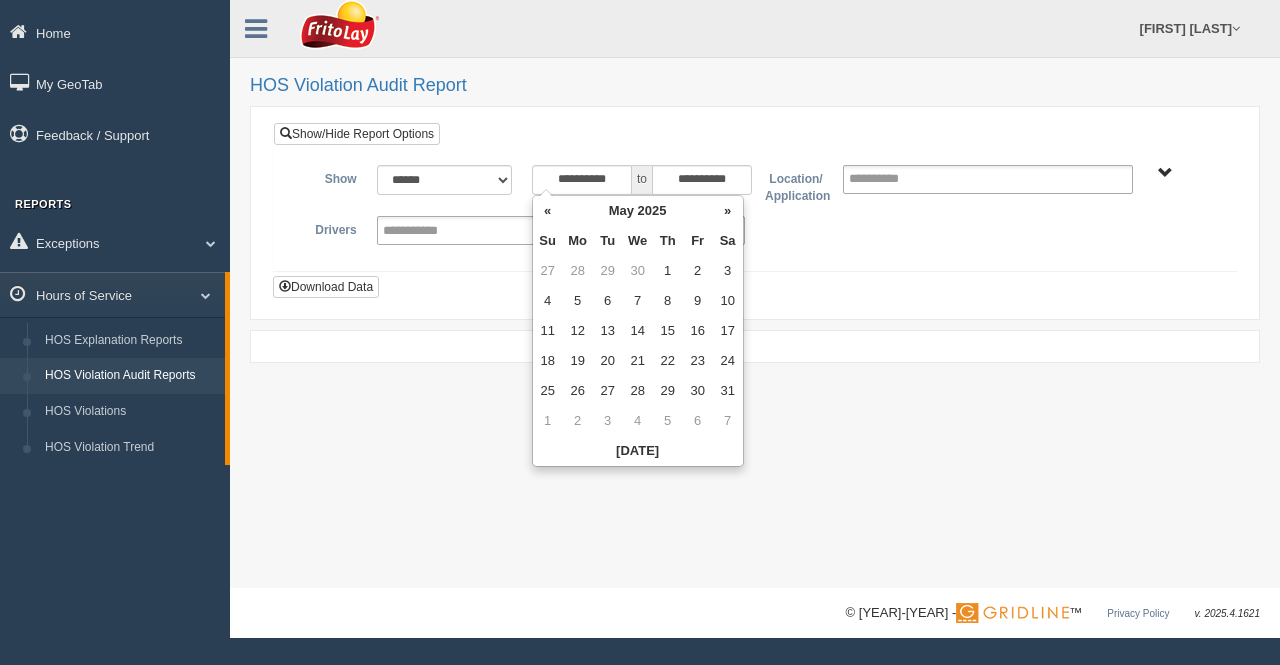 click on "«" at bounding box center (548, 211) 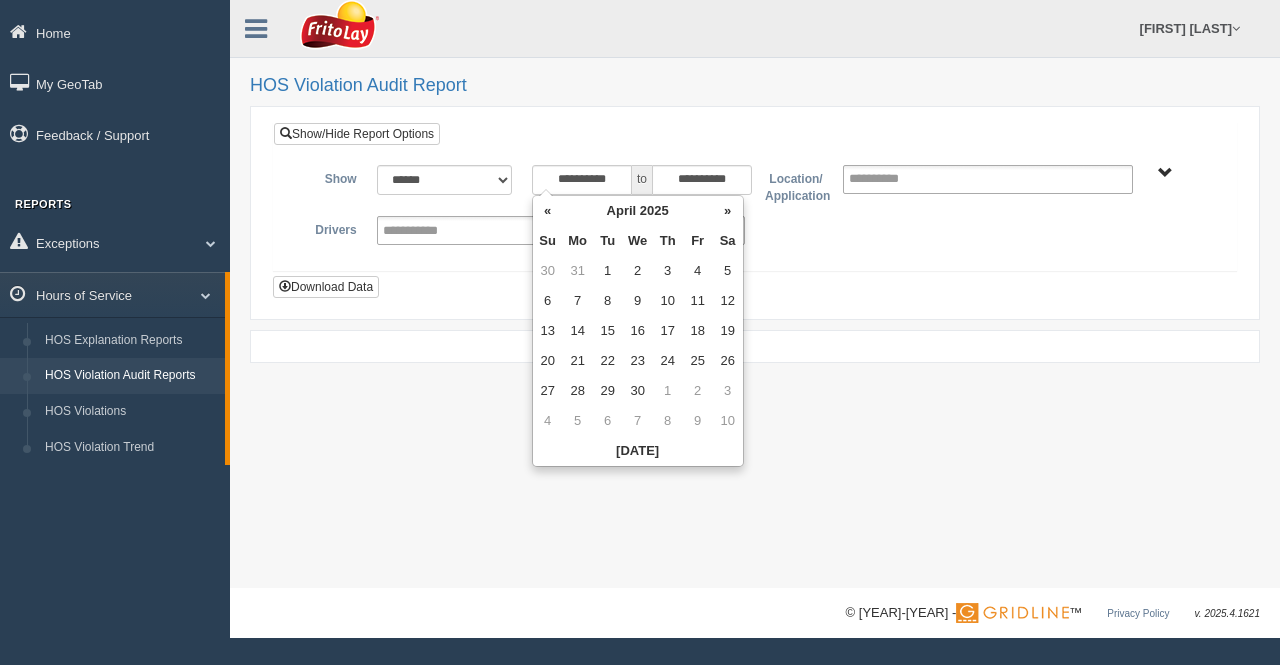 click on "«" at bounding box center (548, 211) 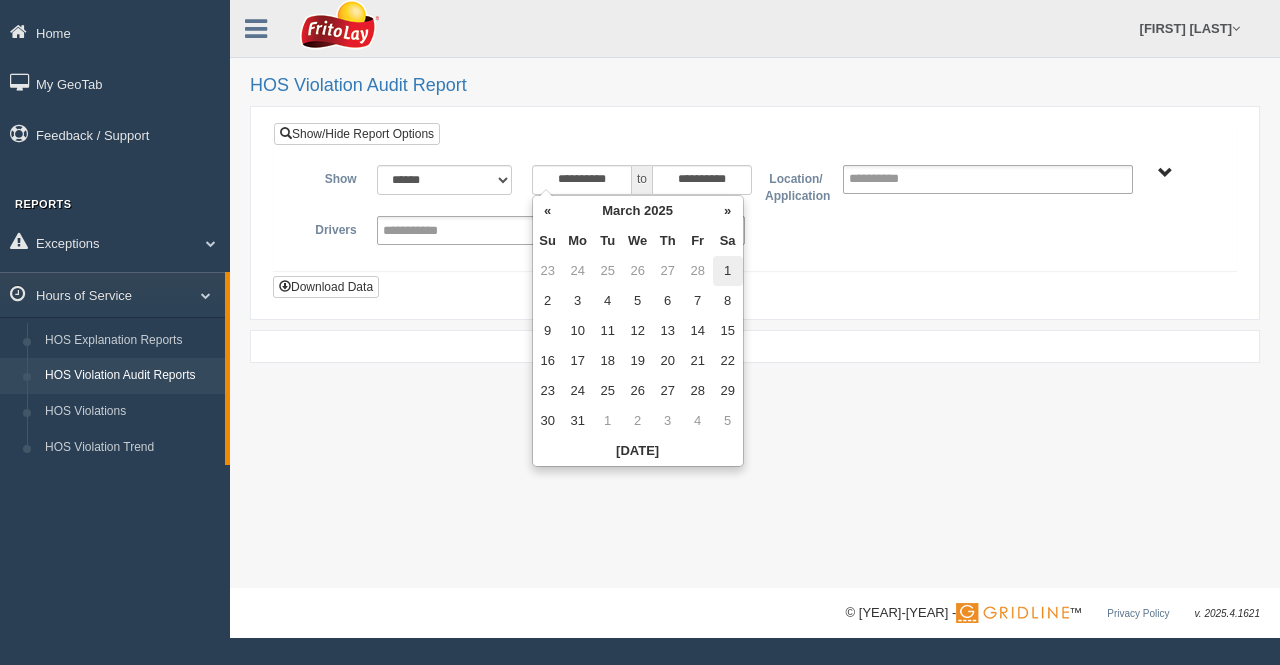 click on "1" at bounding box center [728, 271] 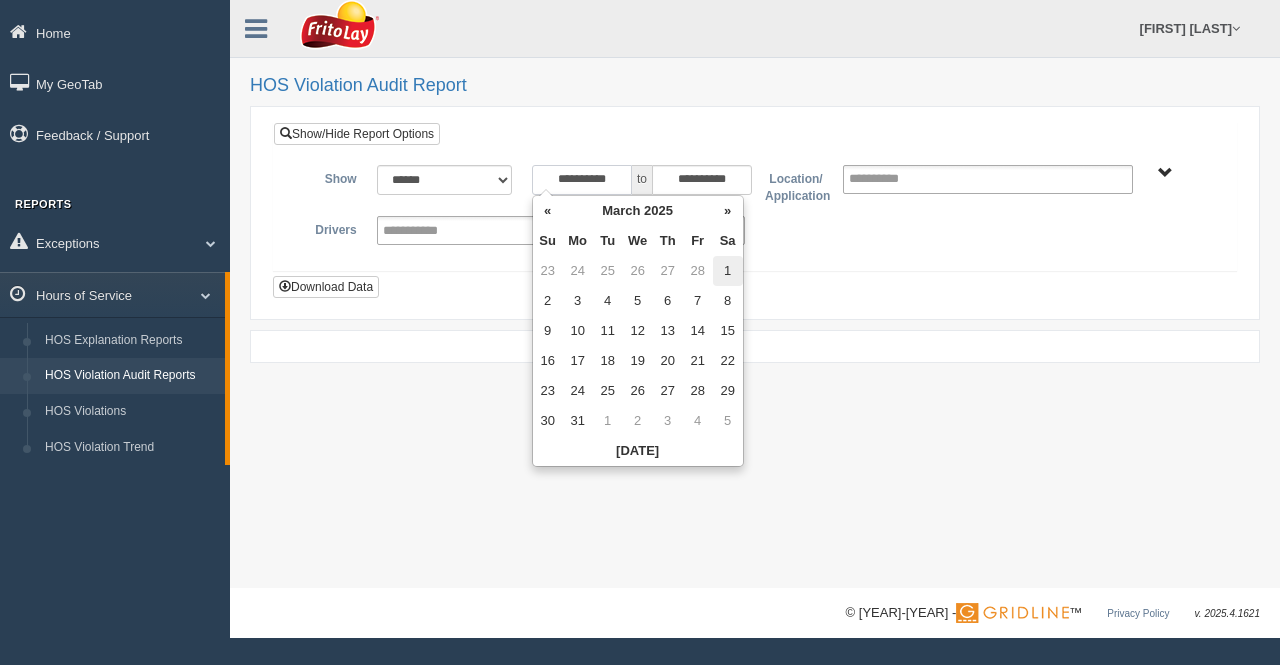 type on "**********" 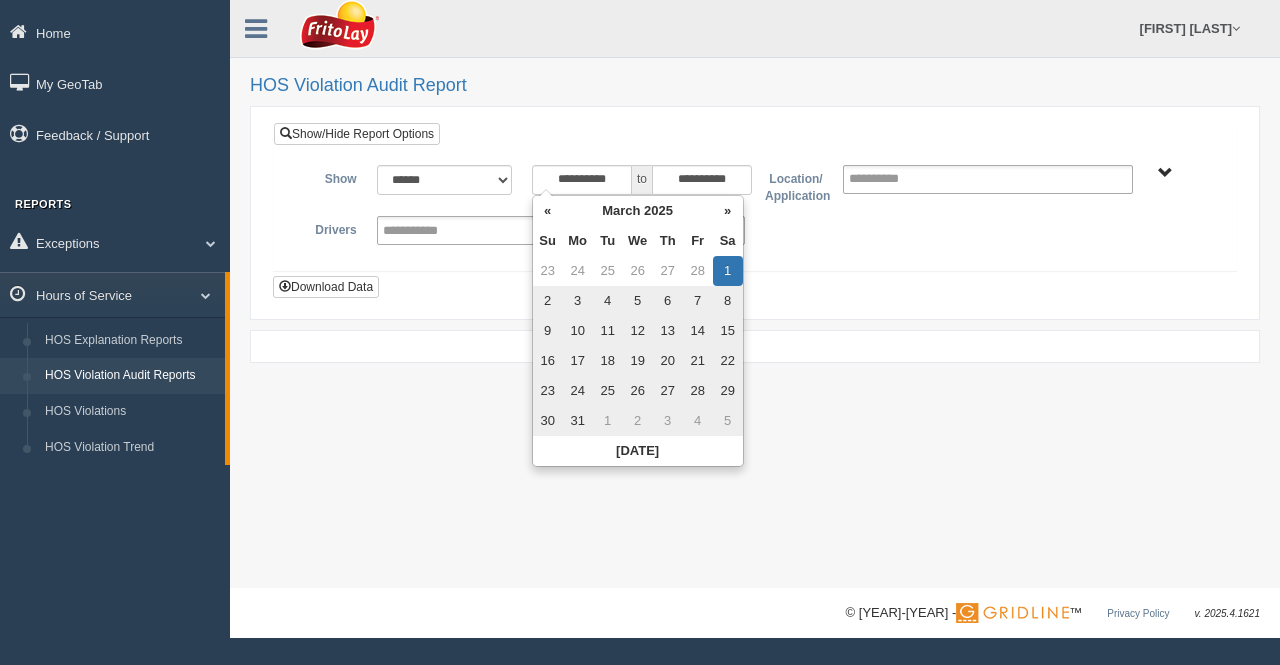 click on "BLUE RIDGE ZONE ZONE-MU01644  CHESAPEAKE BAY ZONE-MU01512  GREATER LOUISVILLE ZONE-MU01577  GREATER VIRGINIA ZONE-MU01526" at bounding box center [1165, 173] 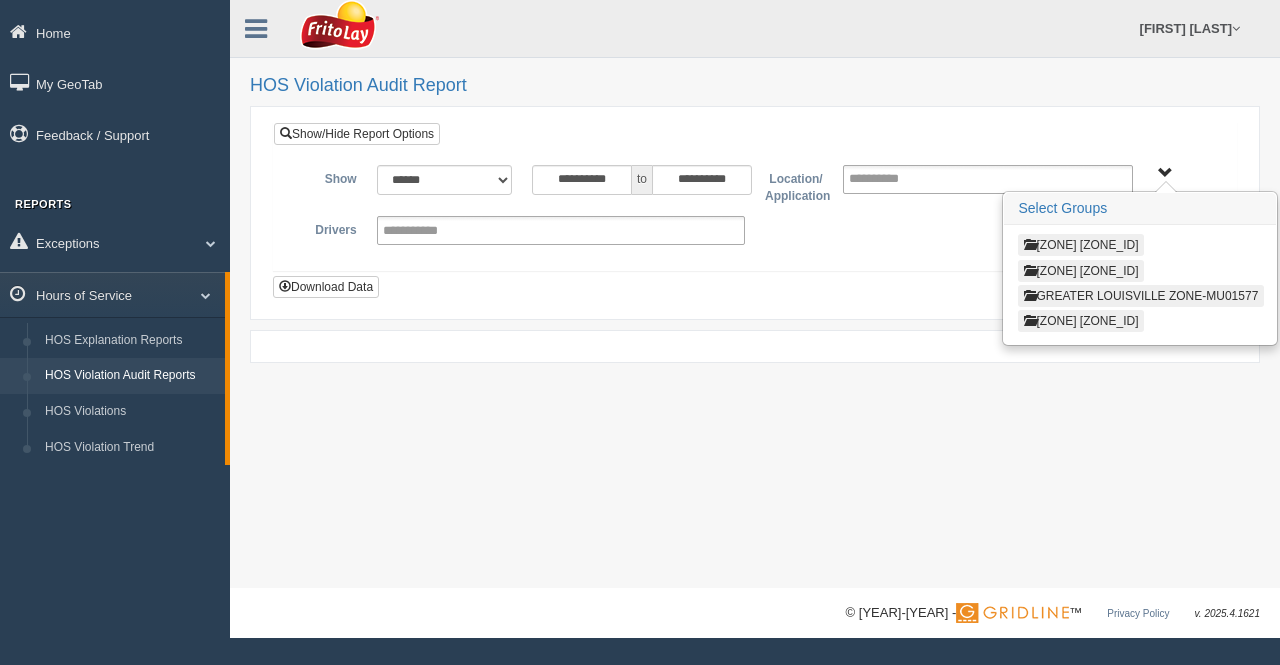 click on "BLUE RIDGE ZONE ZONE-MU01644" at bounding box center (1081, 245) 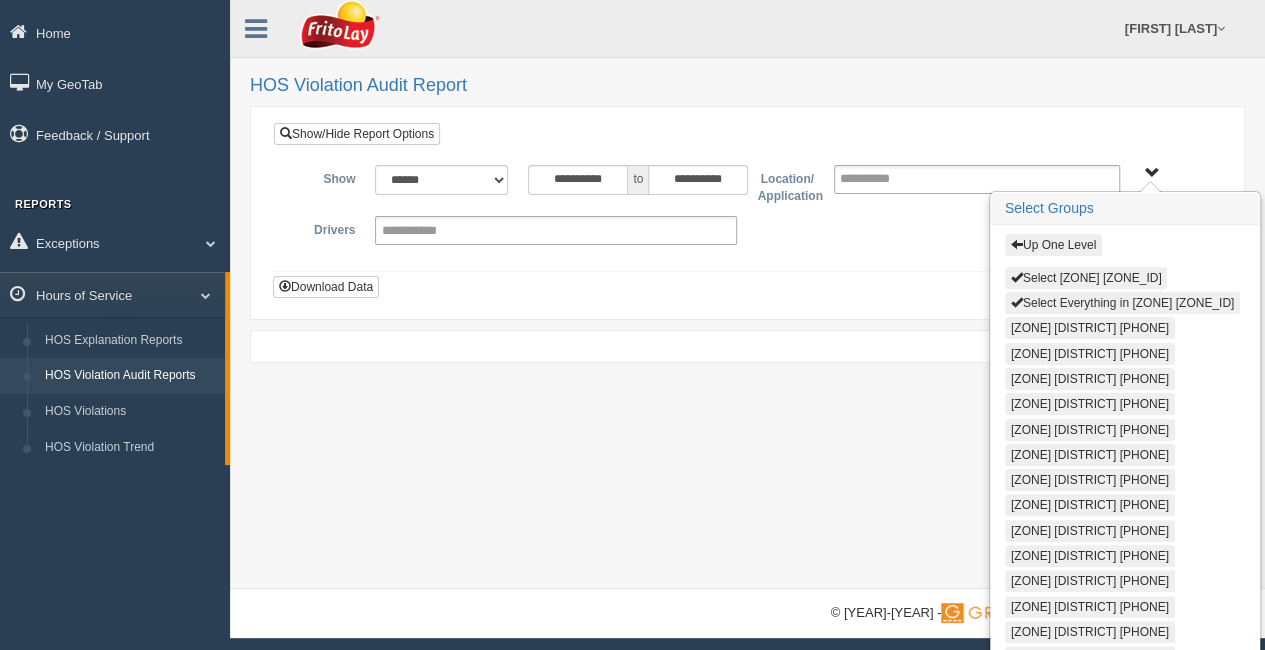 click on "Select Everything in BLUE RIDGE ZONE ZONE-MU01644" at bounding box center (1122, 303) 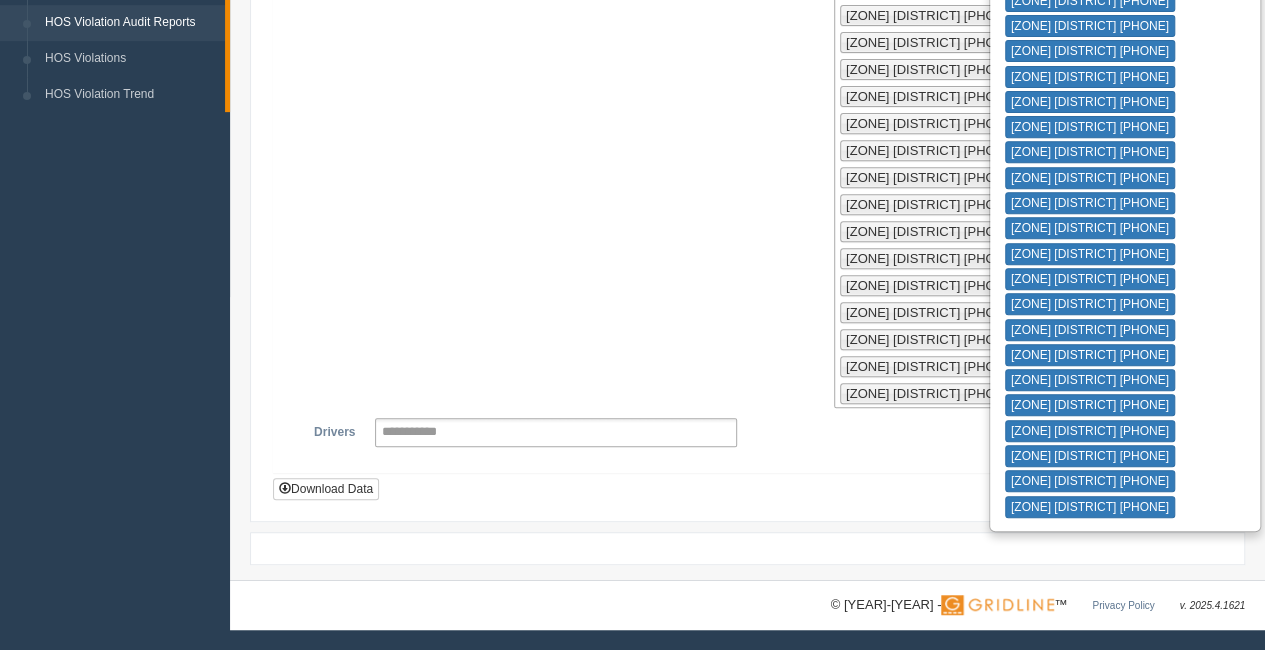 scroll, scrollTop: 646, scrollLeft: 0, axis: vertical 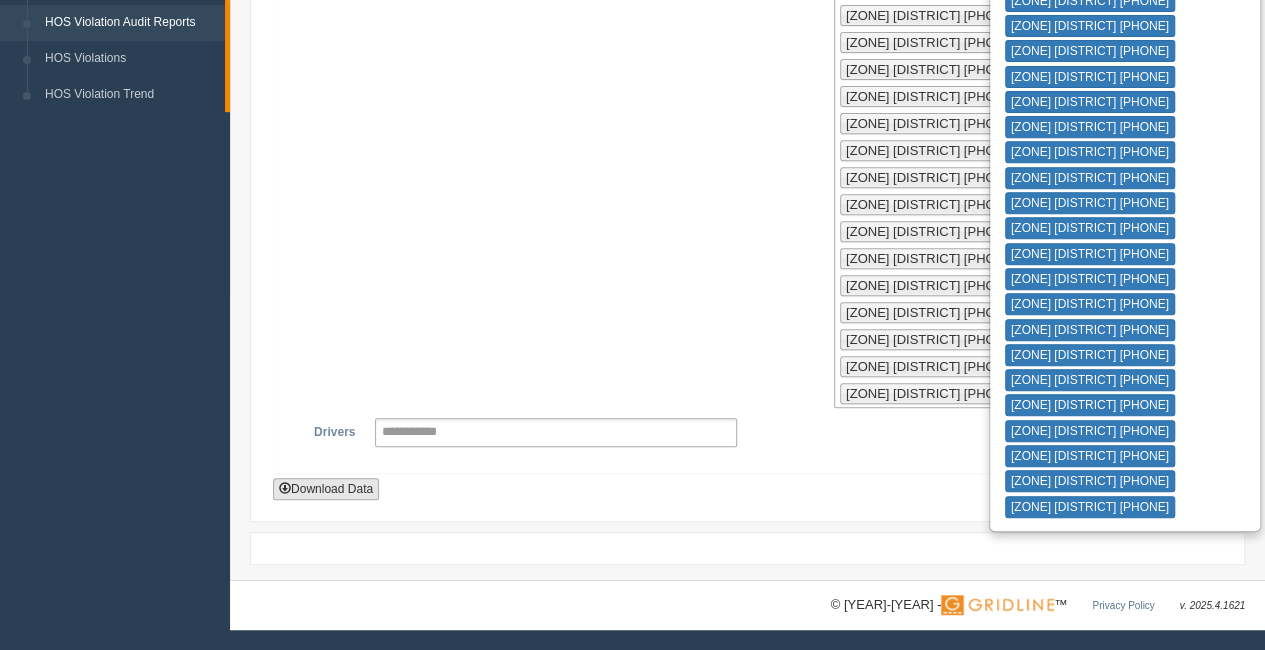click on "Download Data" at bounding box center [326, 489] 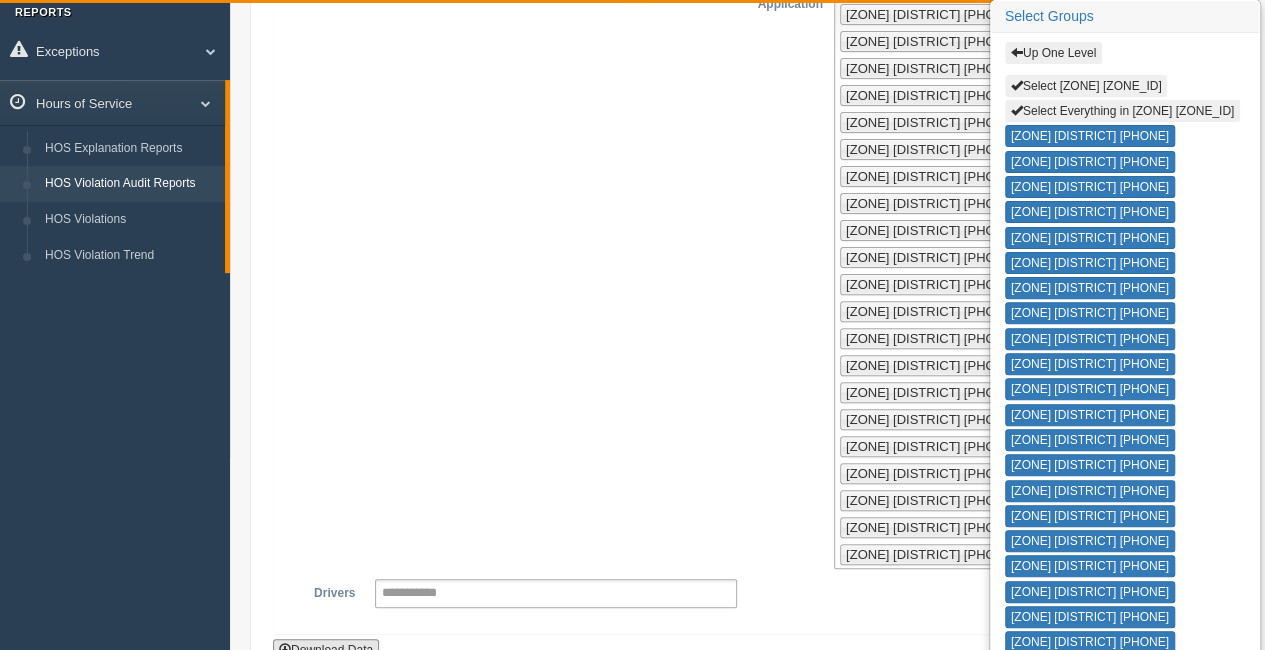 scroll, scrollTop: 46, scrollLeft: 0, axis: vertical 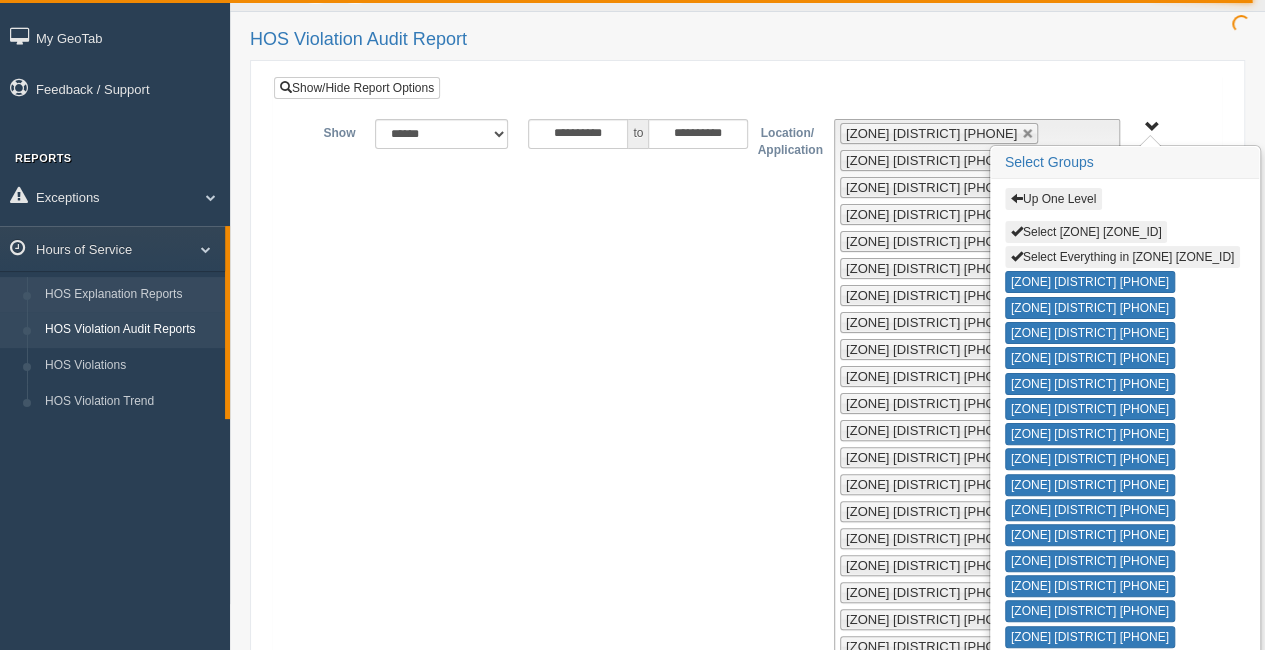 click on "HOS Explanation Reports" at bounding box center (130, 295) 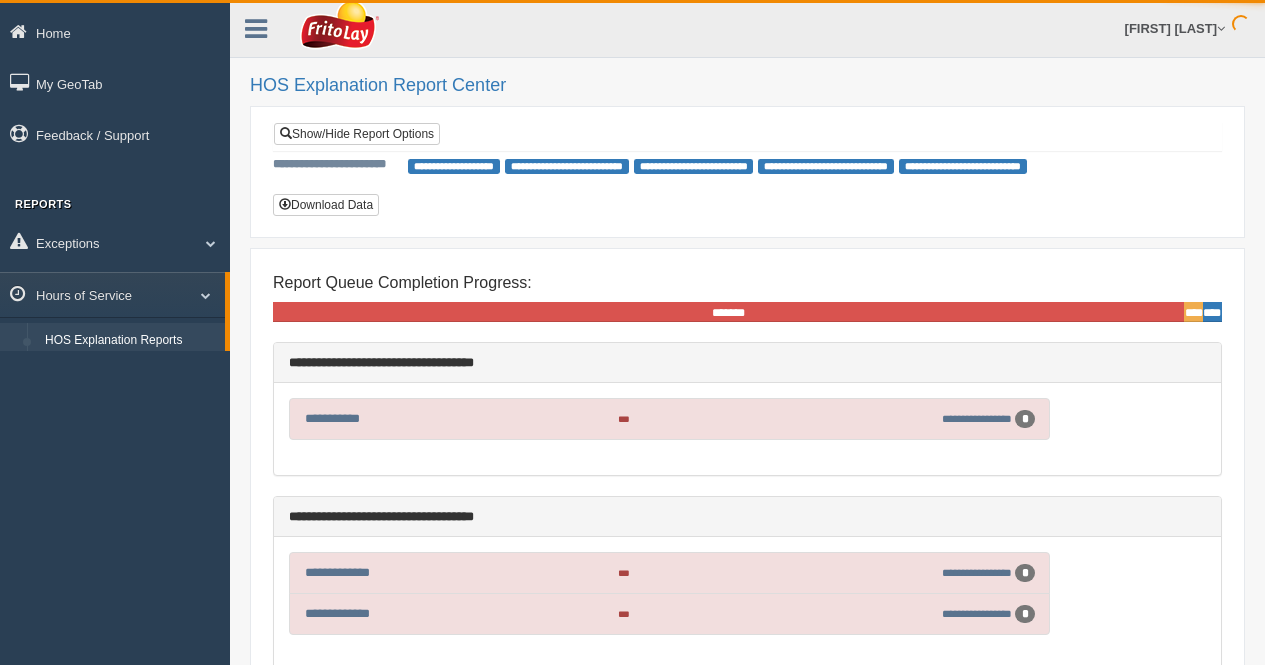 scroll, scrollTop: 0, scrollLeft: 0, axis: both 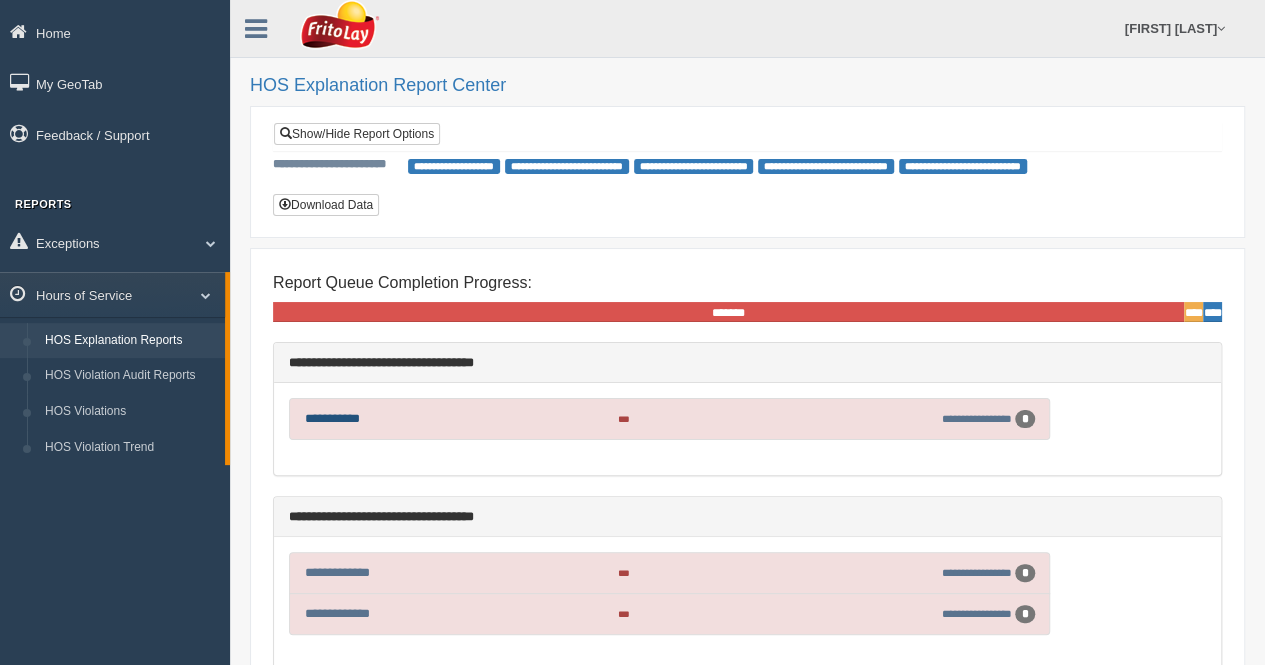 click on "**********" at bounding box center (332, 418) 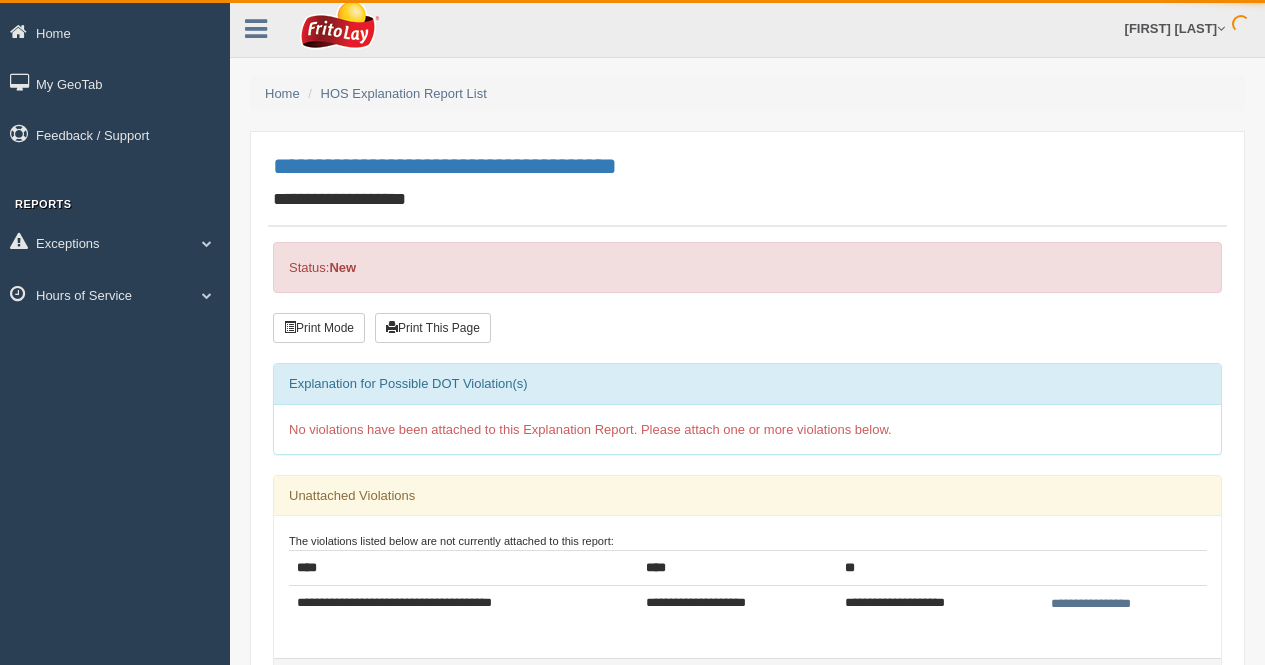 scroll, scrollTop: 0, scrollLeft: 0, axis: both 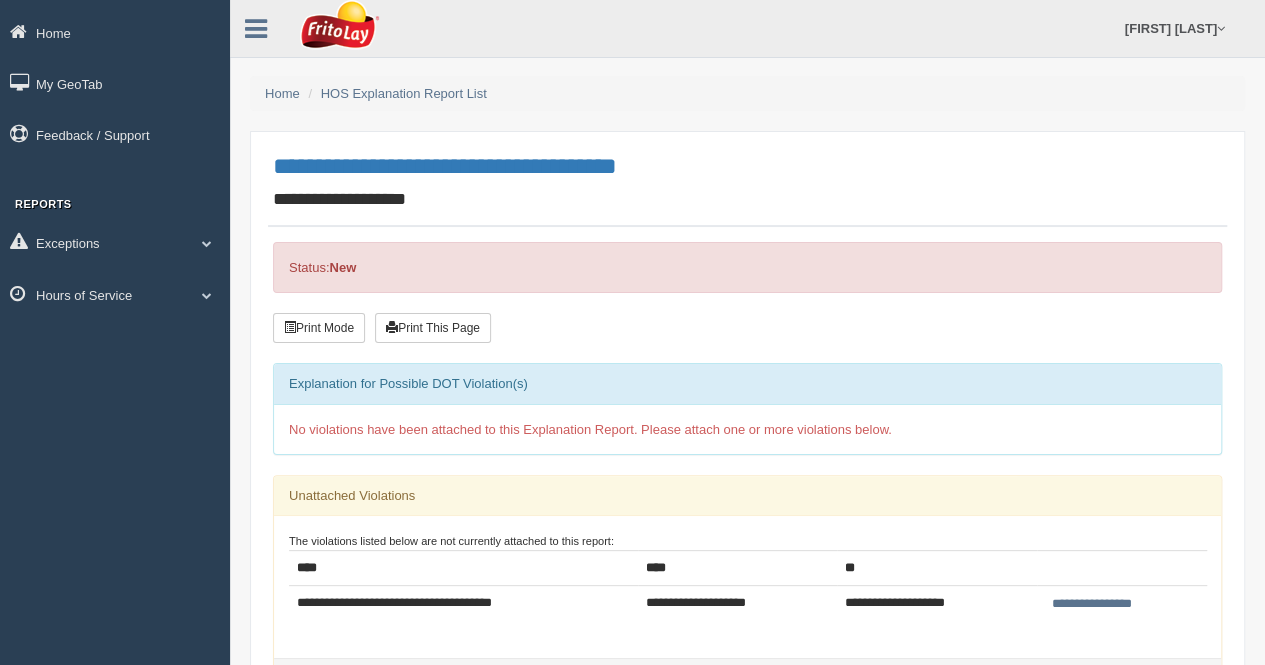click on "**********" at bounding box center [1091, 604] 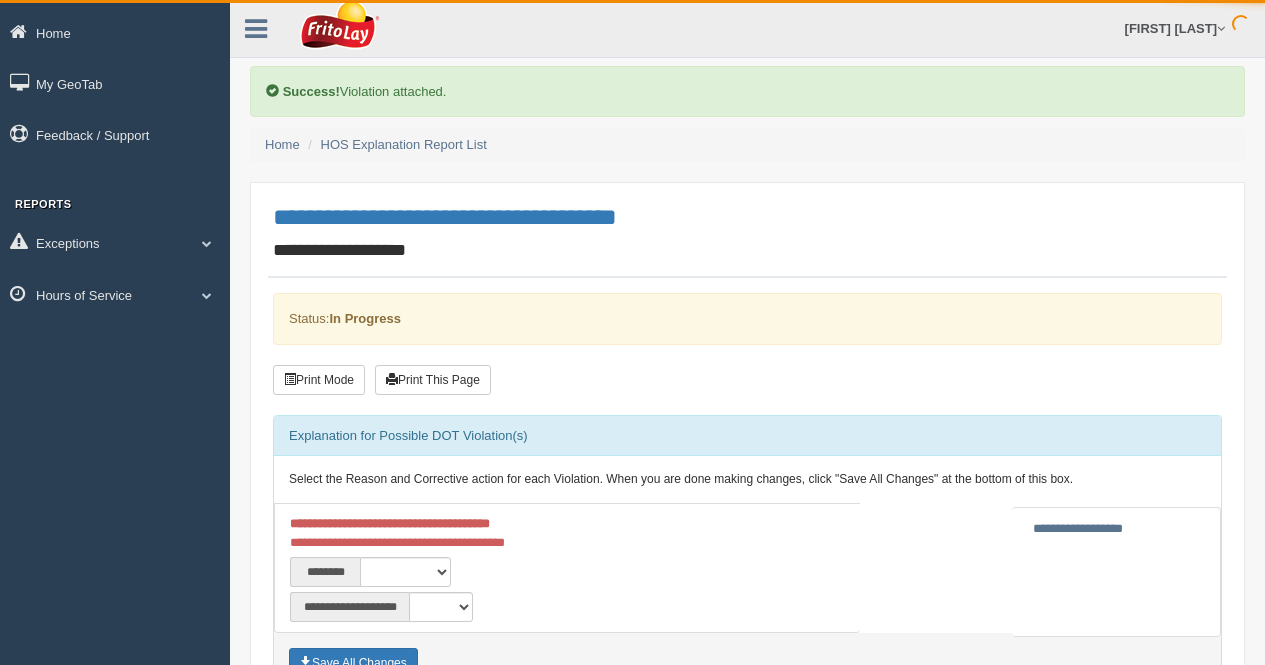 scroll, scrollTop: 0, scrollLeft: 0, axis: both 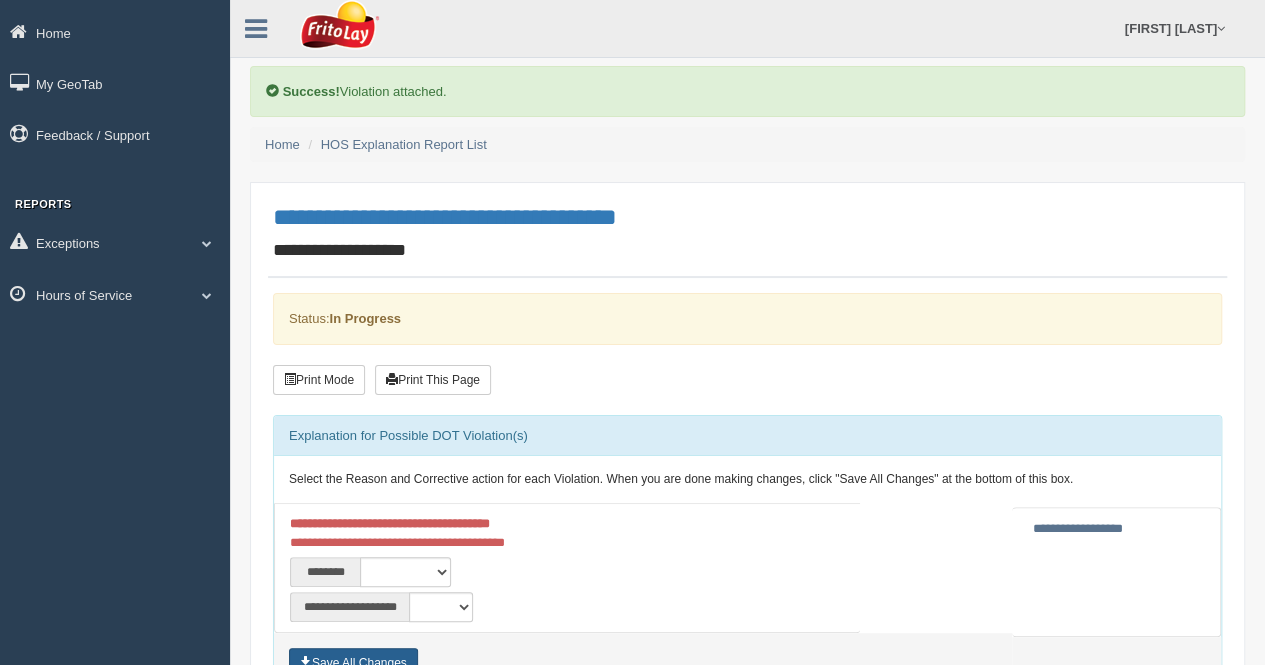 click on "Save All Changes" at bounding box center [353, 663] 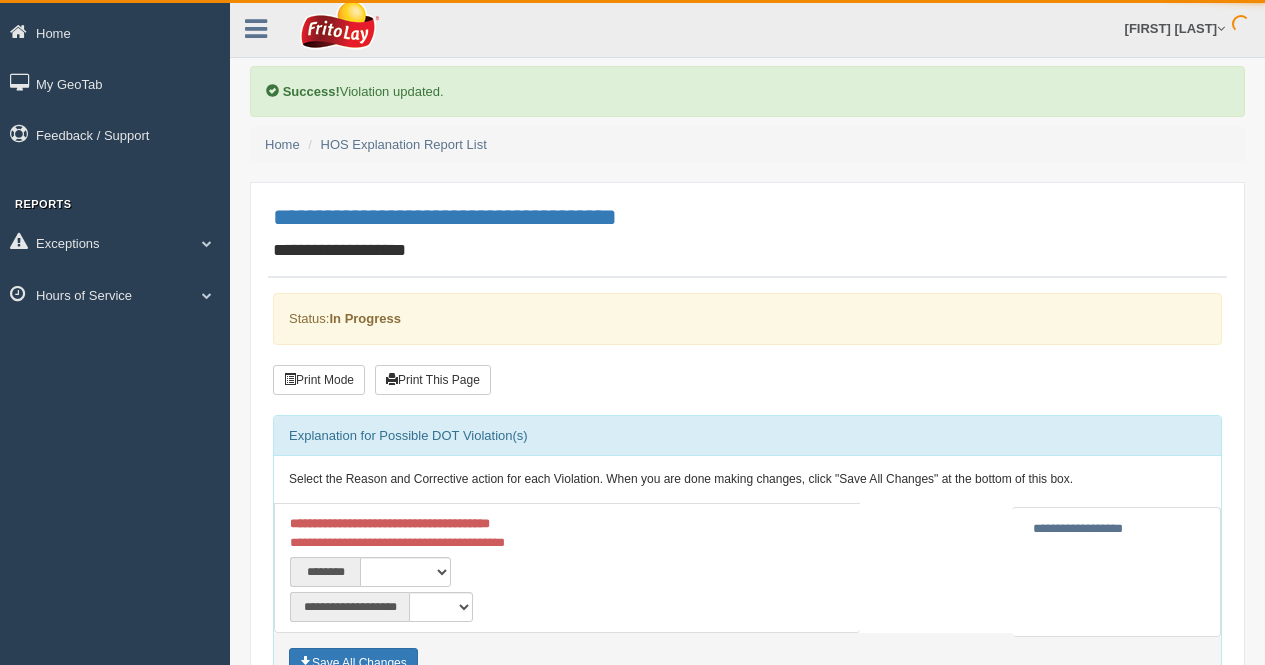 scroll, scrollTop: 0, scrollLeft: 0, axis: both 